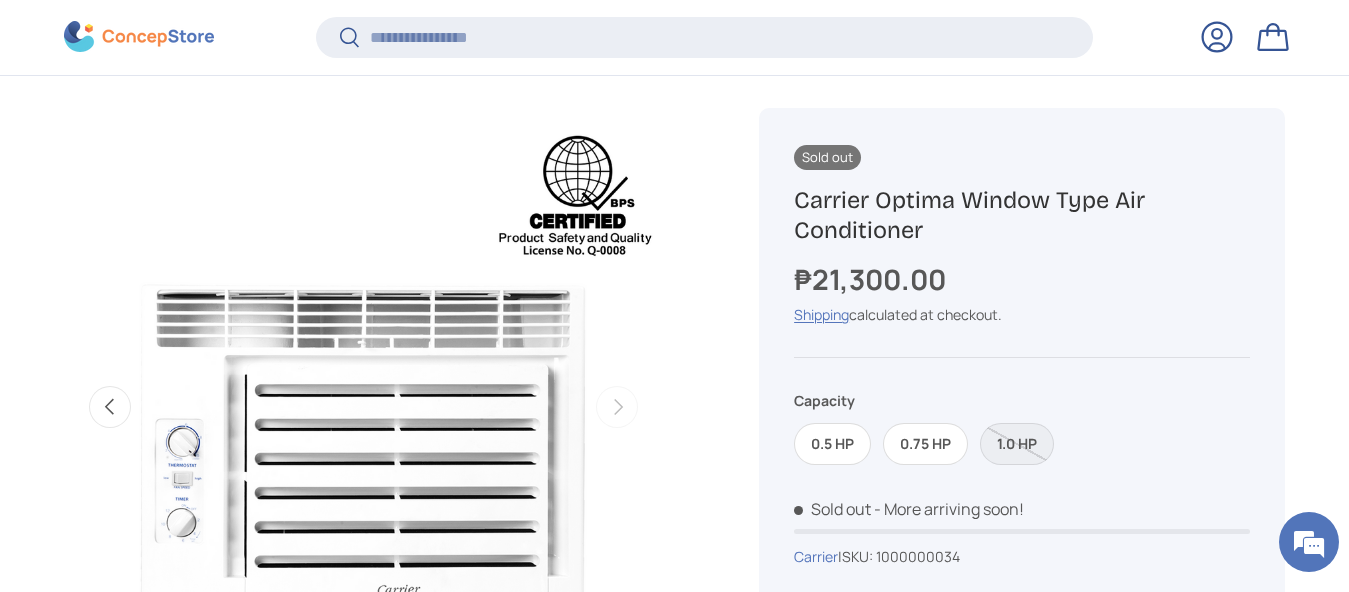 scroll, scrollTop: 645, scrollLeft: 0, axis: vertical 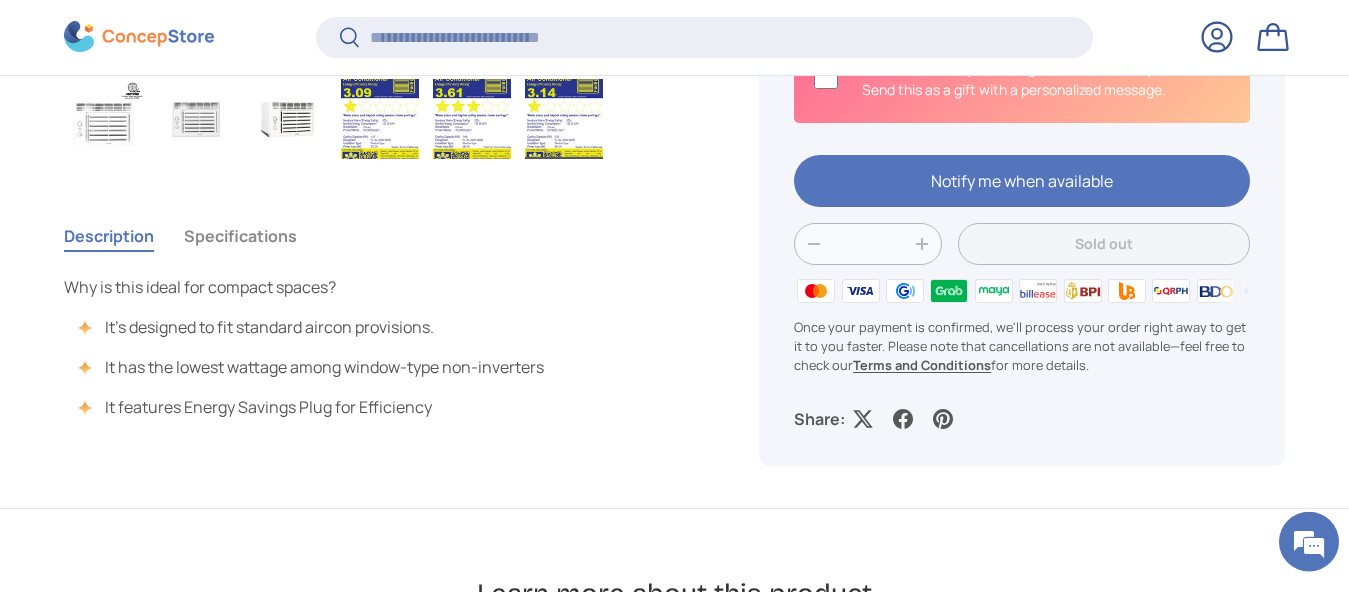 click on "Specifications" at bounding box center (240, 236) 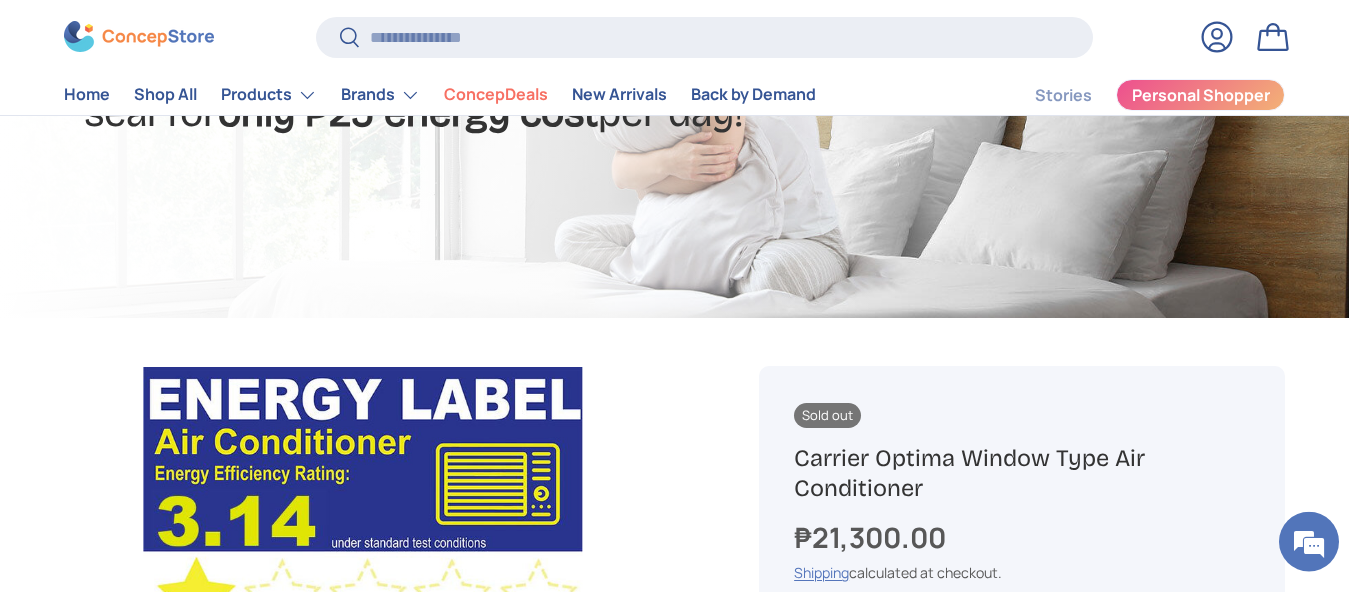 scroll, scrollTop: 0, scrollLeft: 0, axis: both 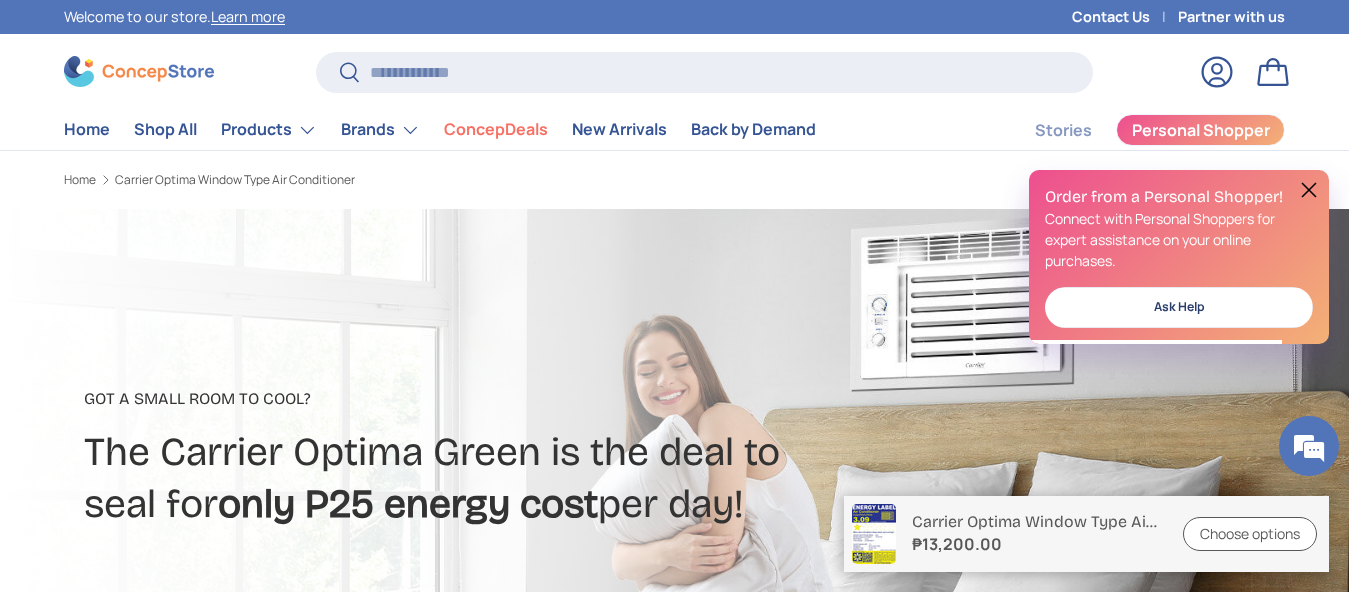 click at bounding box center (1309, 190) 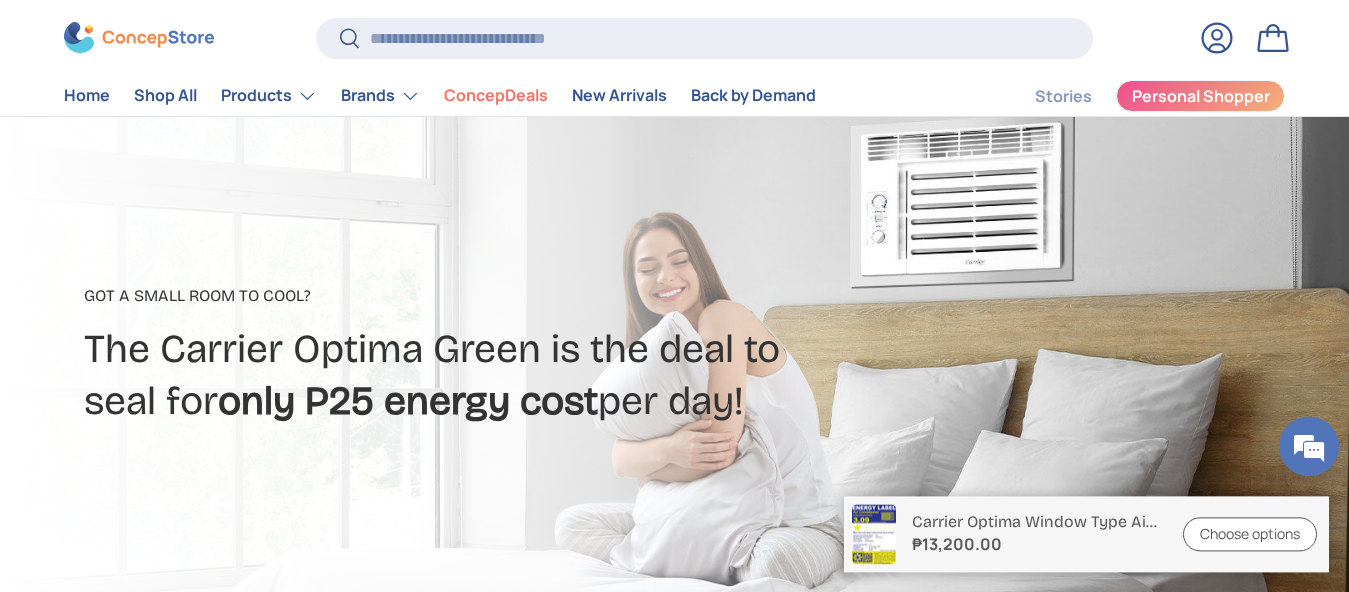 scroll, scrollTop: 111, scrollLeft: 0, axis: vertical 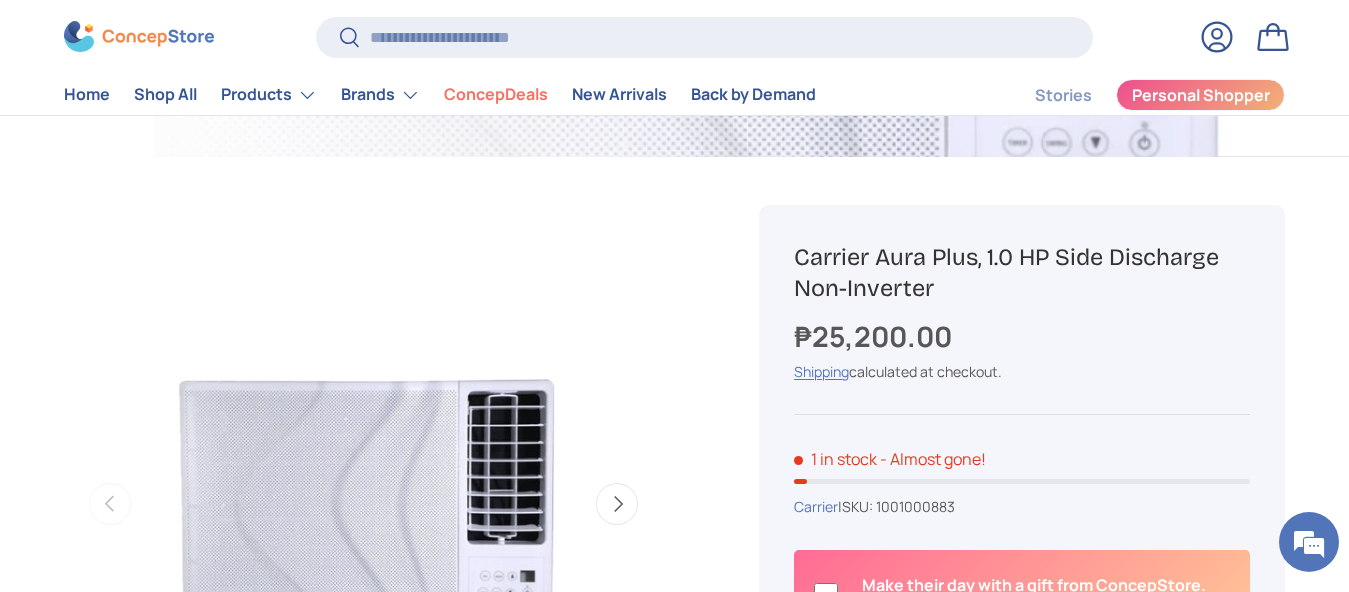 click on "Shipping  calculated at checkout." at bounding box center (1022, 371) 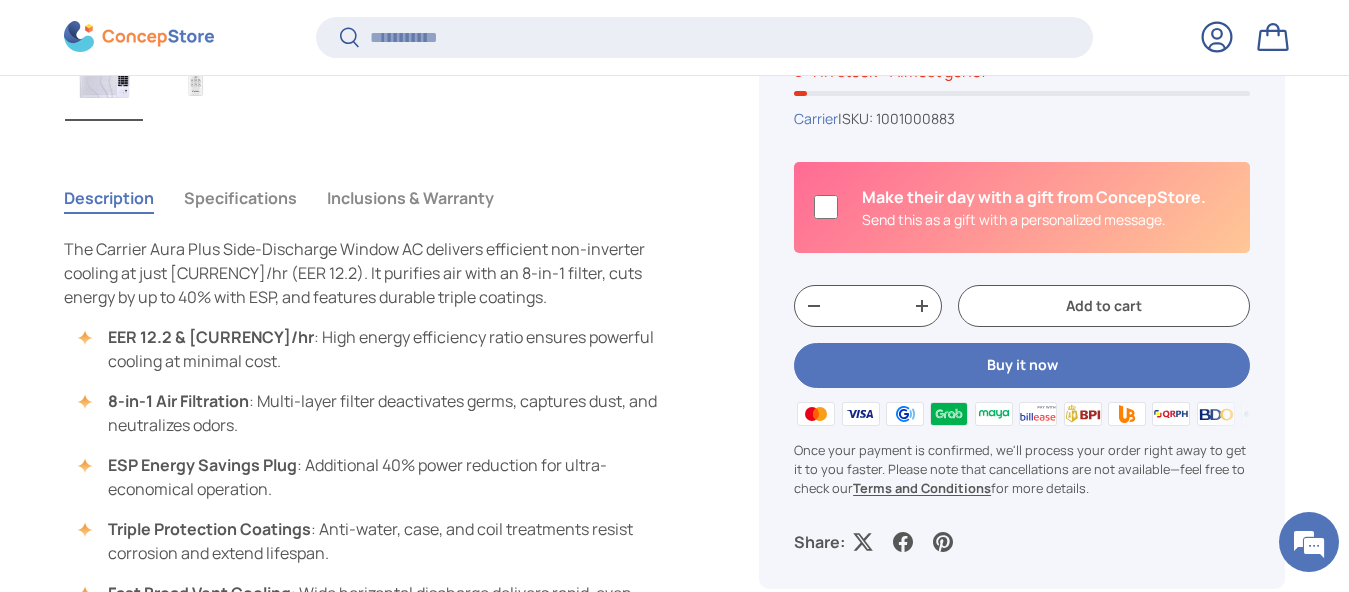 scroll, scrollTop: 1419, scrollLeft: 0, axis: vertical 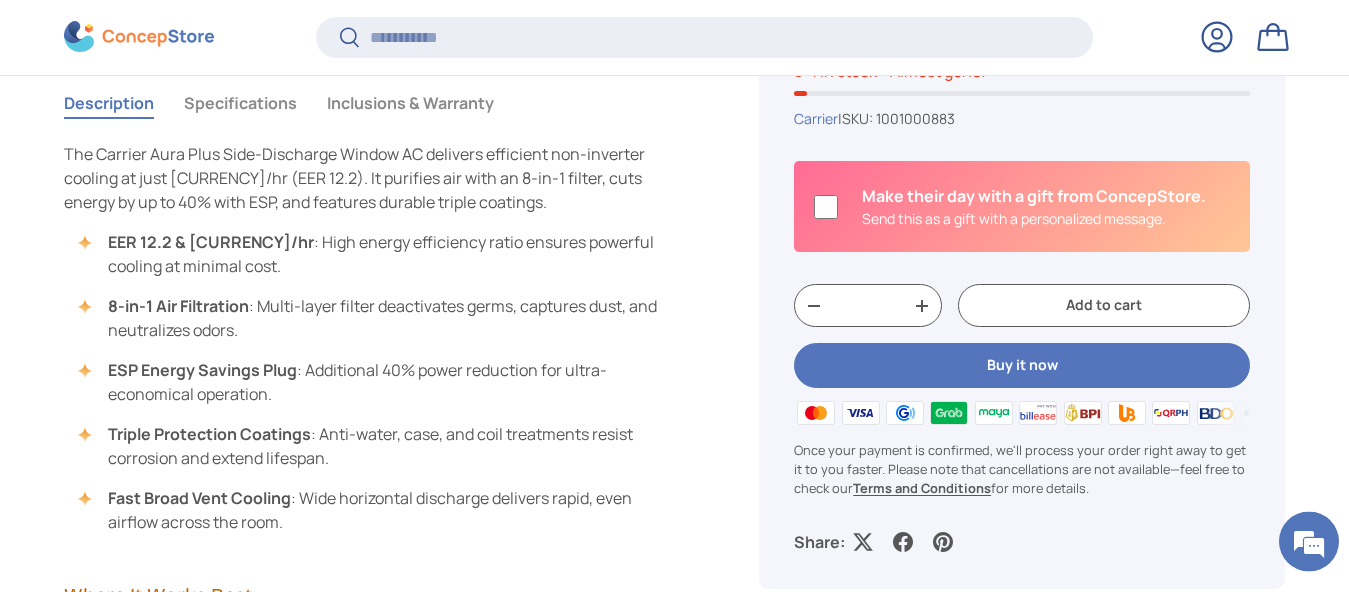 click on "Specifications" at bounding box center (240, 103) 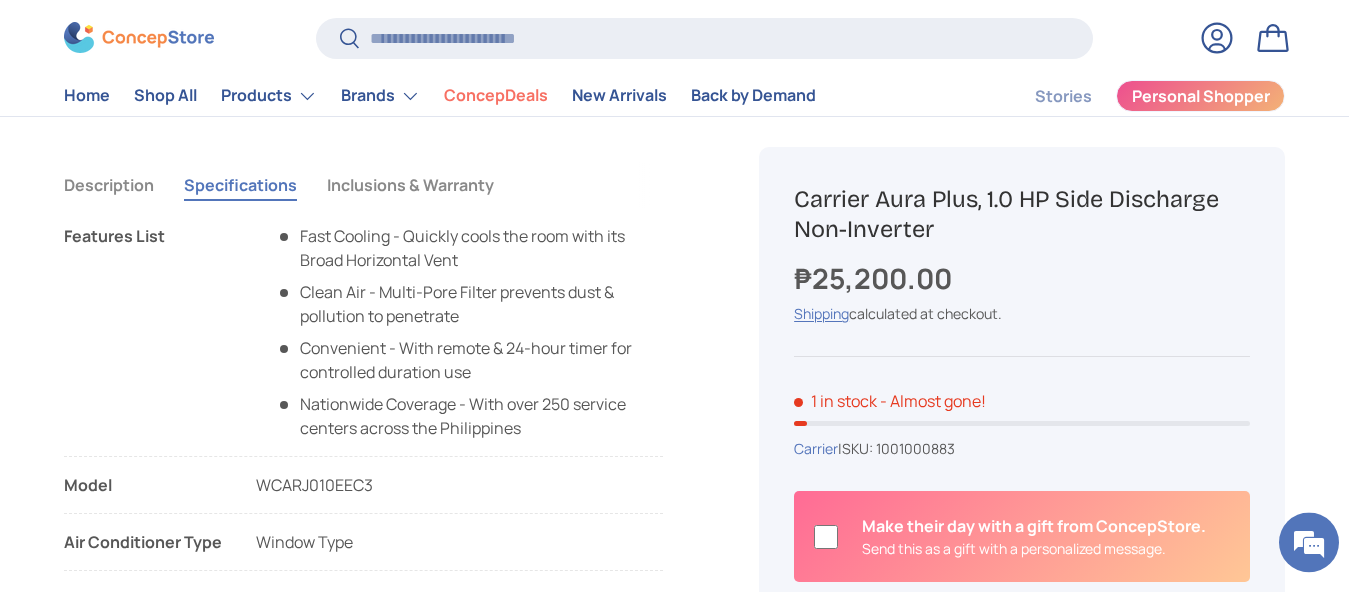 scroll, scrollTop: 1311, scrollLeft: 0, axis: vertical 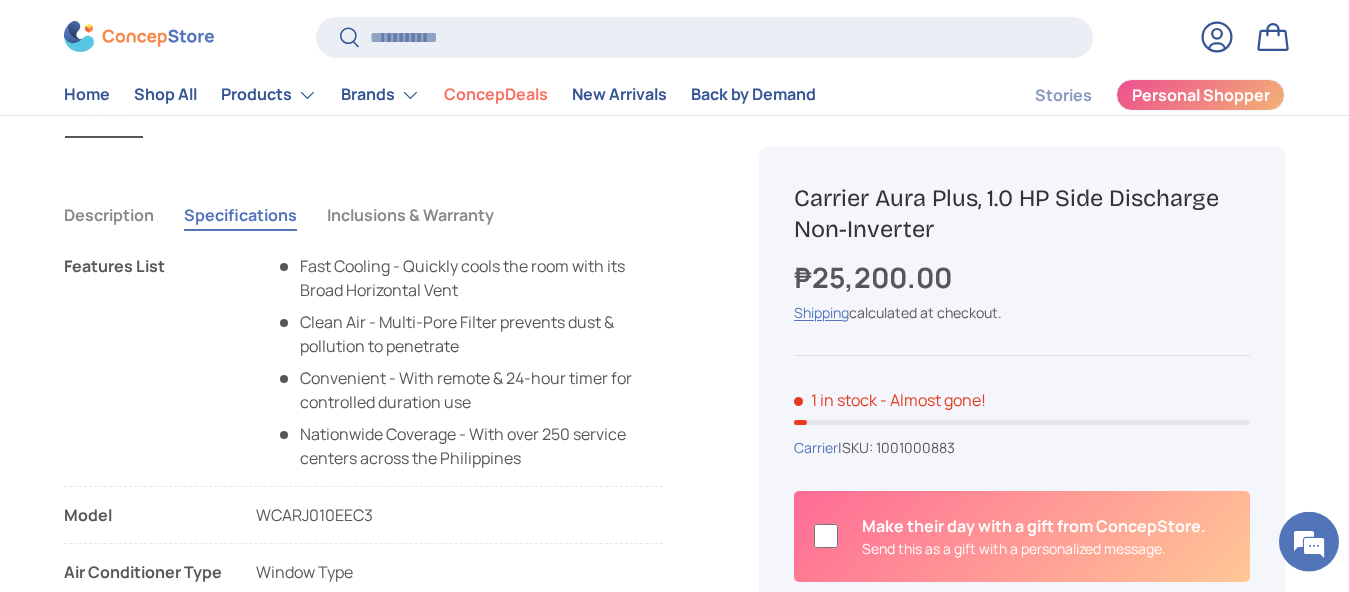 click on "Description" at bounding box center [109, 215] 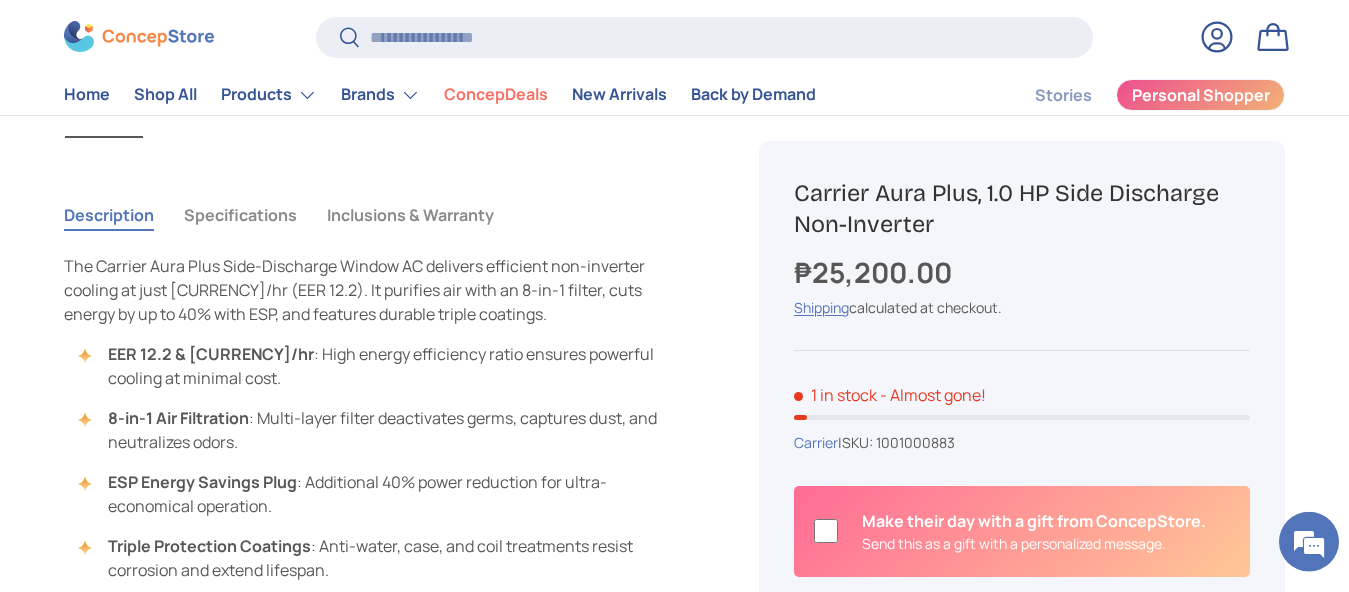 click on "Specifications" at bounding box center (240, 215) 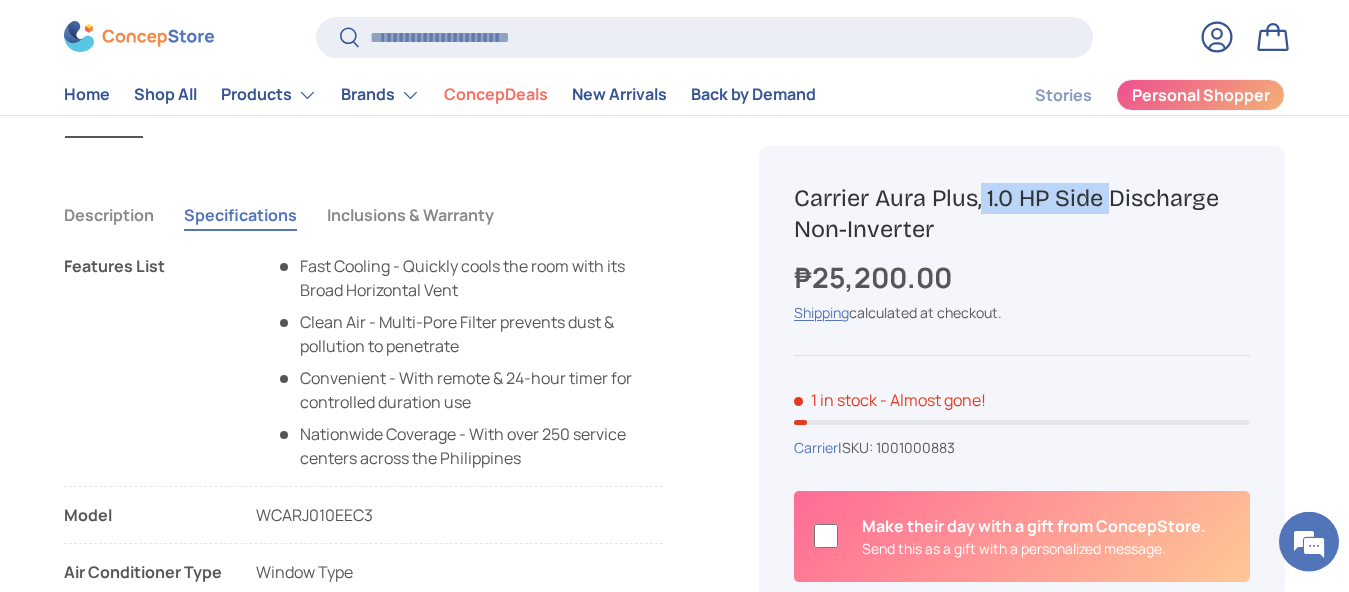 drag, startPoint x: 805, startPoint y: 202, endPoint x: 932, endPoint y: 203, distance: 127.00394 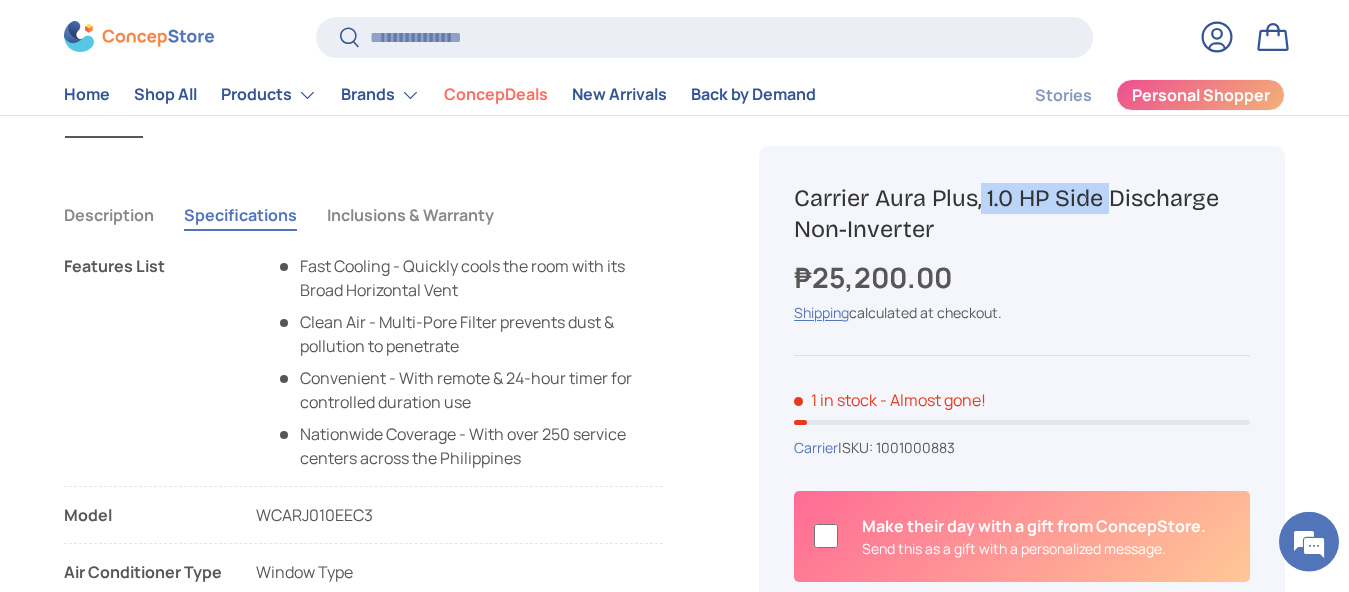 click on "Carrier Aura Plus, 1.0 HP Side Discharge Non-Inverter" at bounding box center [1022, 213] 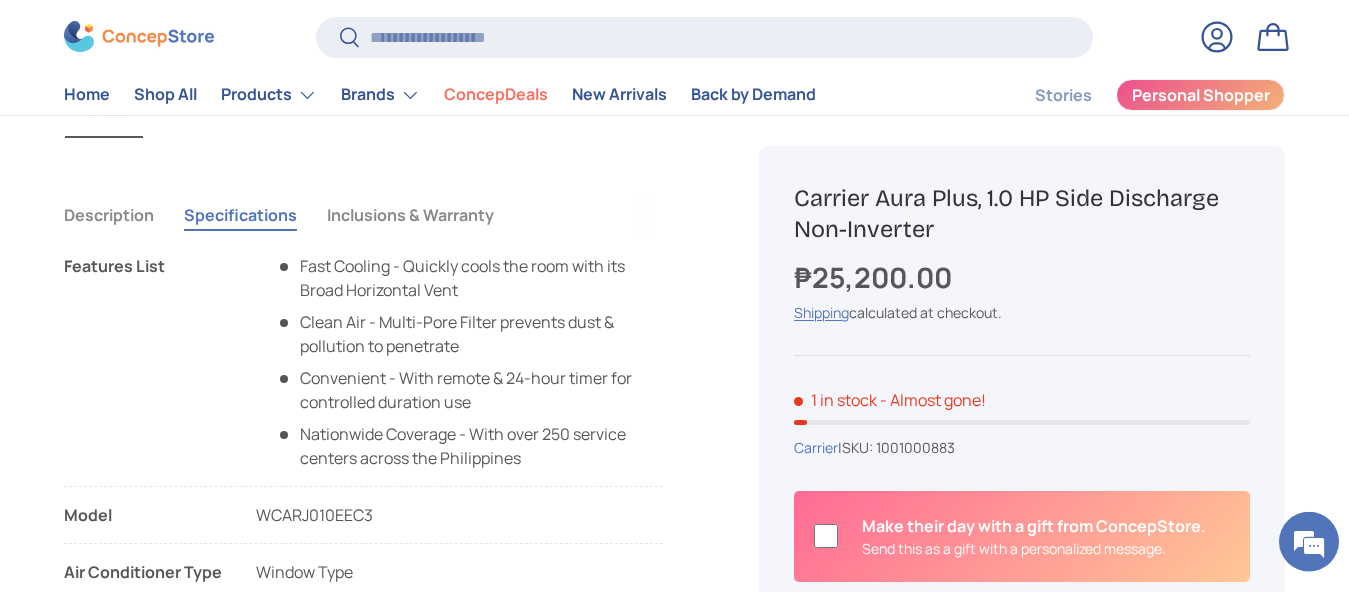 drag, startPoint x: 797, startPoint y: 199, endPoint x: 974, endPoint y: 236, distance: 180.82588 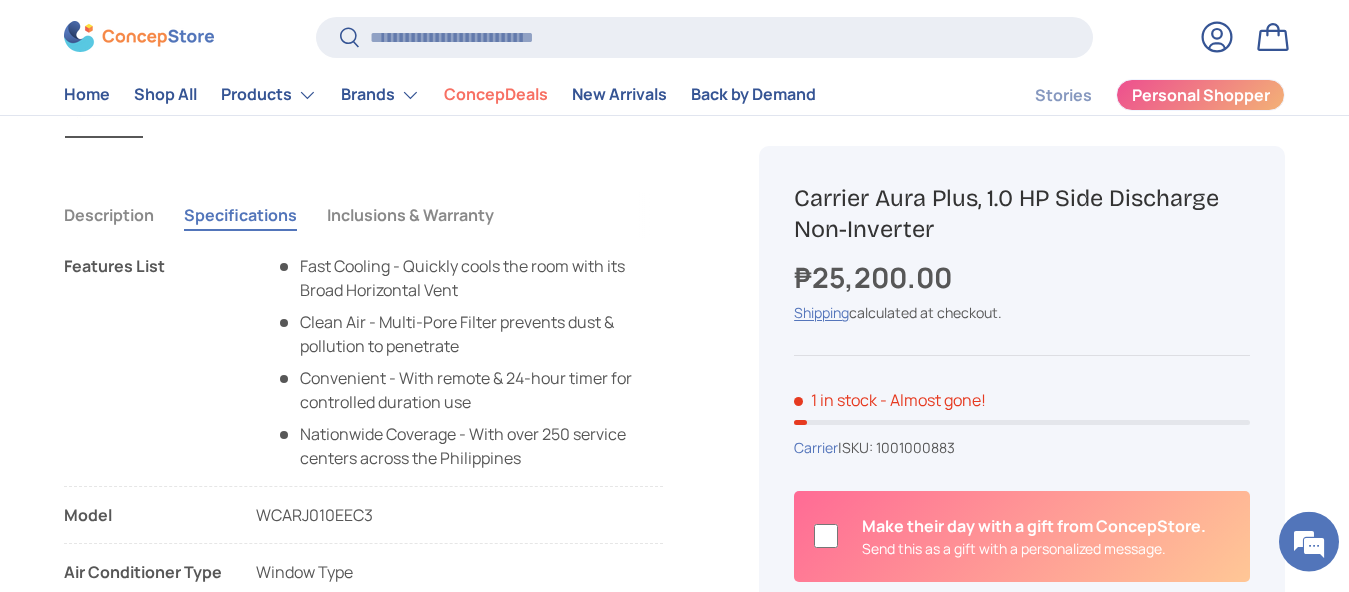 copy on "Carrier Aura Plus, 1.0 HP Side Discharge Non-Inverter" 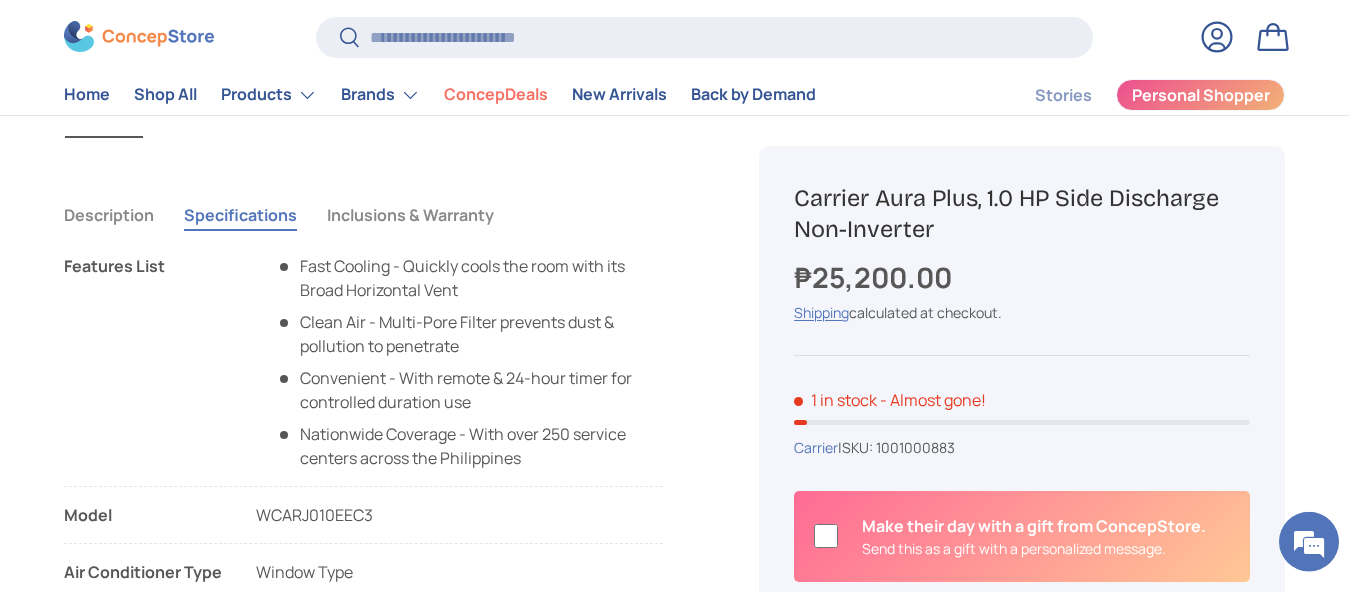 click on "Convenient - With remote & 24-hour timer for controlled duration use" at bounding box center (469, 390) 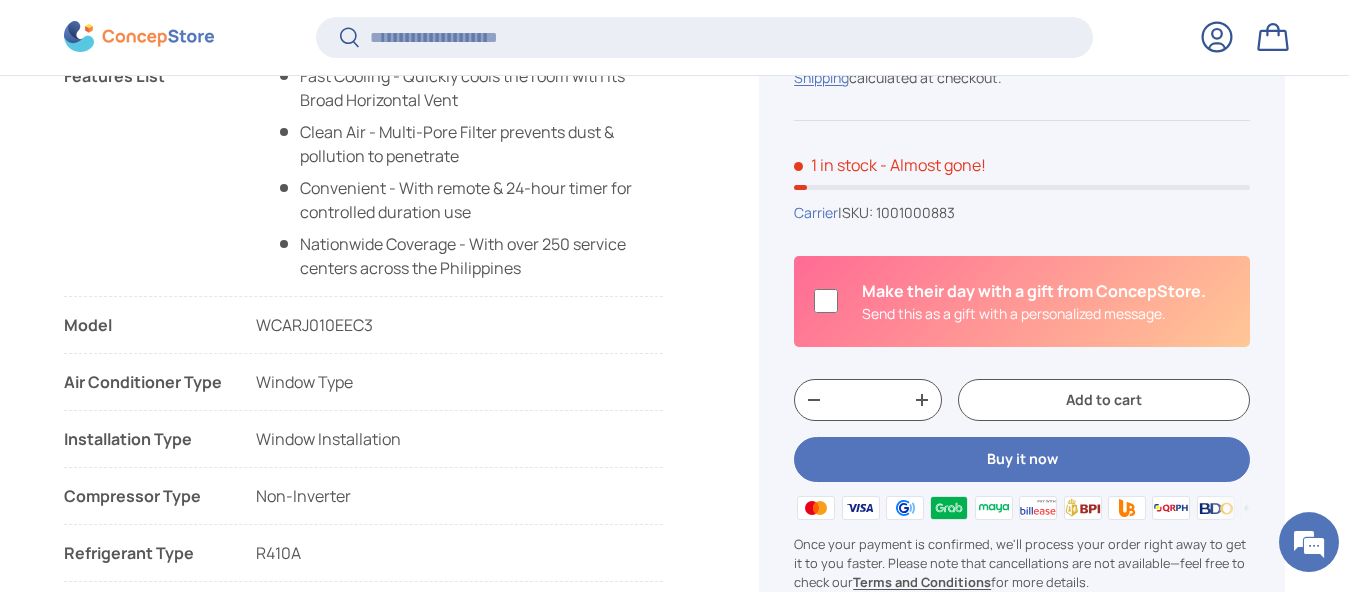 scroll, scrollTop: 1575, scrollLeft: 0, axis: vertical 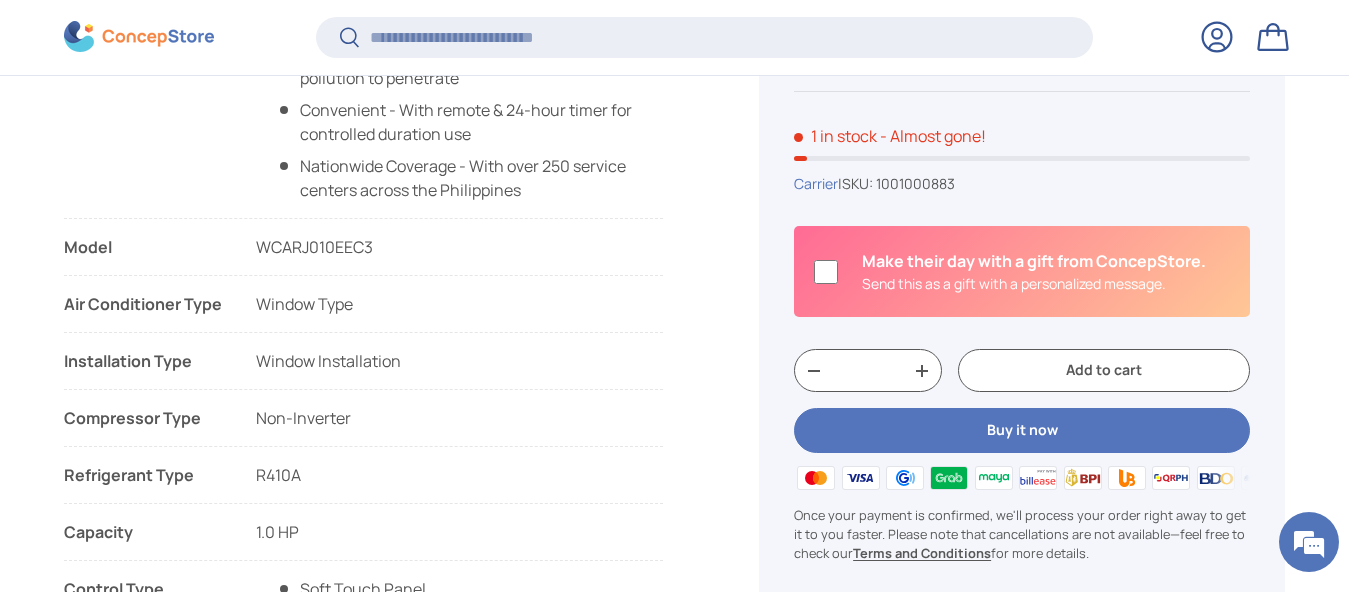 click on "Model
WCARJ010EEC3" at bounding box center (363, 255) 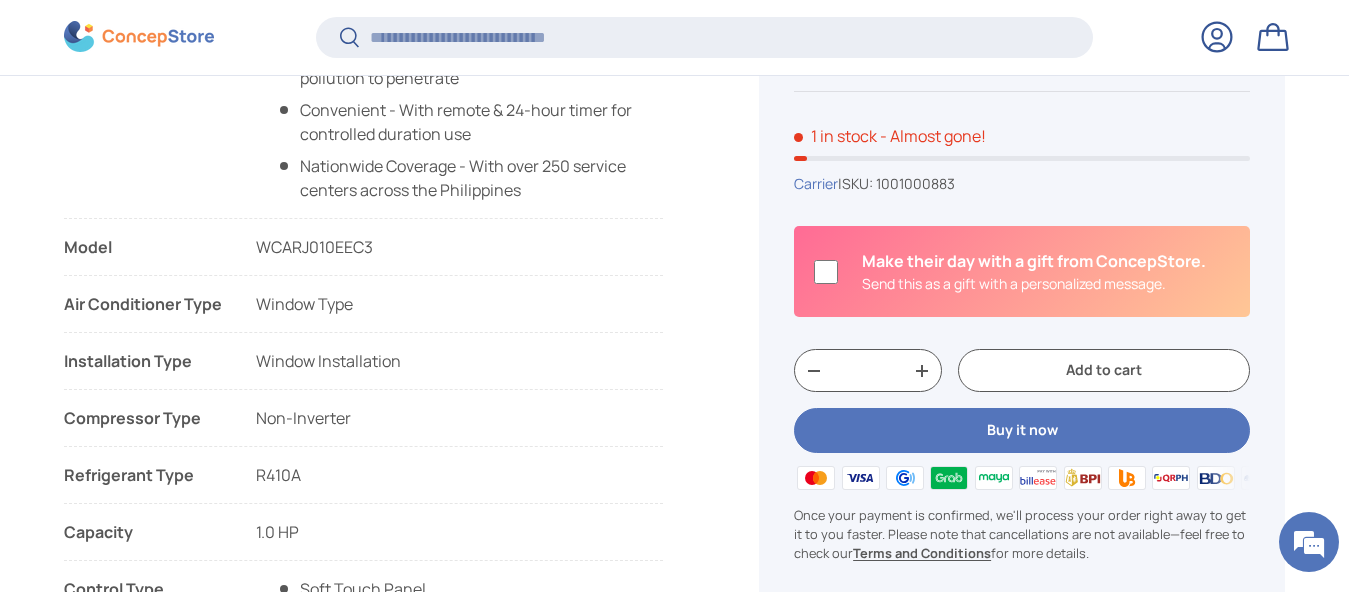 drag, startPoint x: 368, startPoint y: 245, endPoint x: 168, endPoint y: 241, distance: 200.04 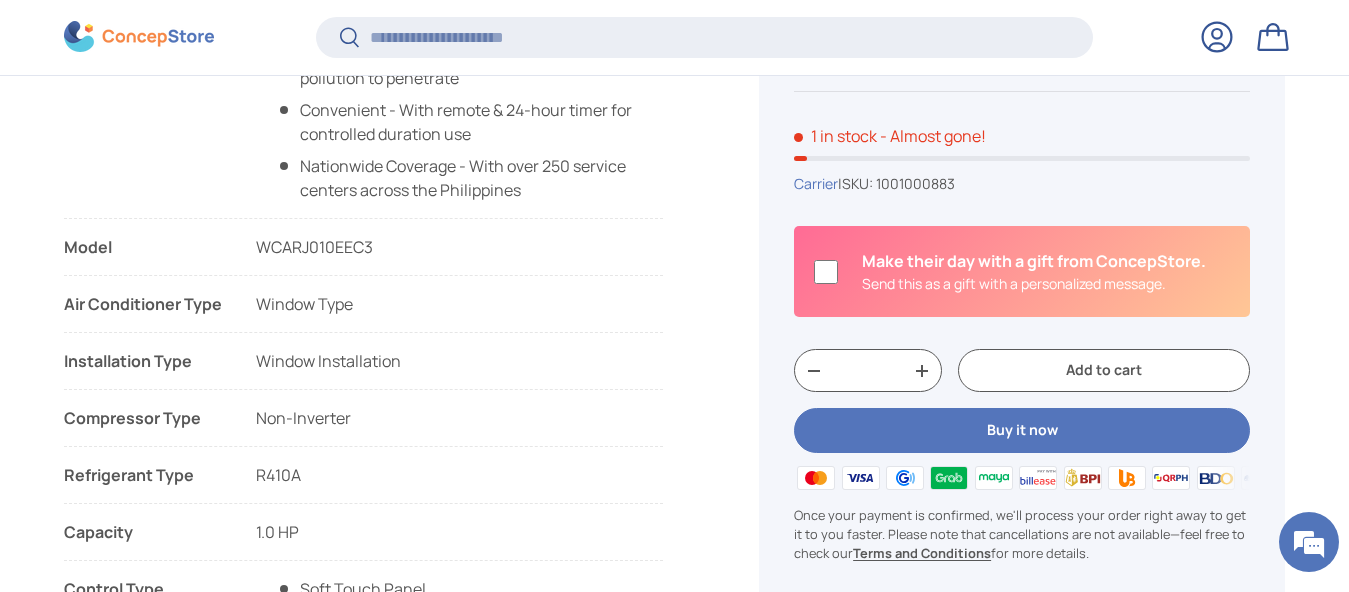drag, startPoint x: 68, startPoint y: 244, endPoint x: 458, endPoint y: 248, distance: 390.0205 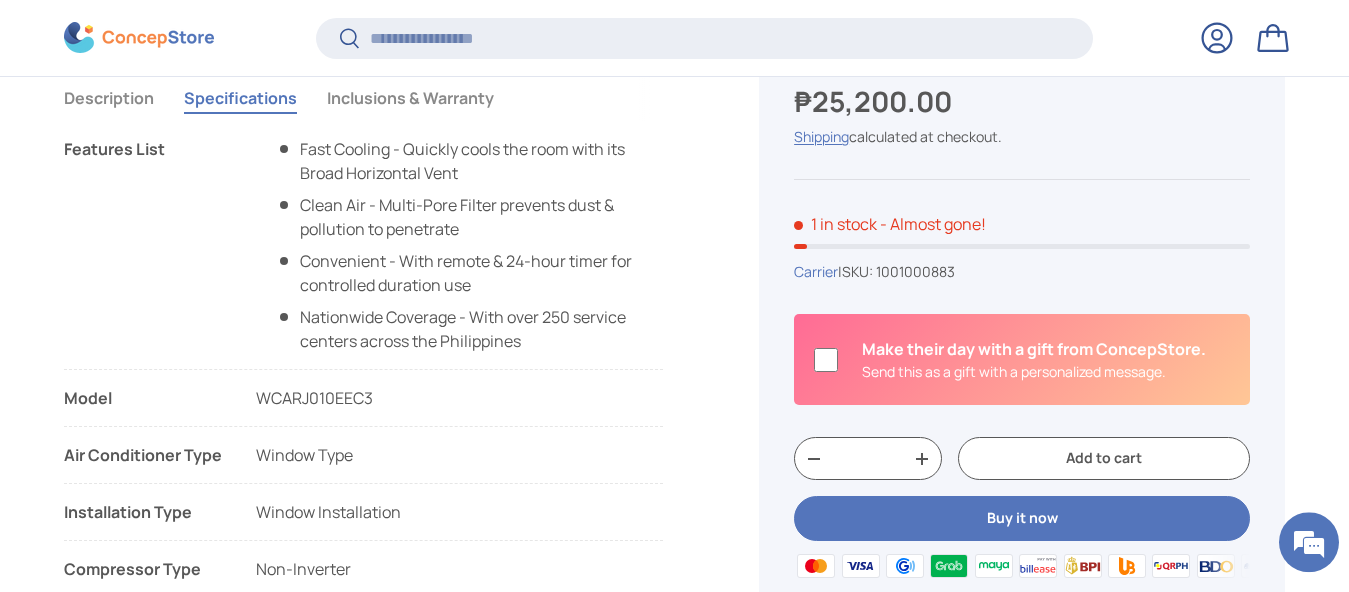scroll, scrollTop: 1463, scrollLeft: 0, axis: vertical 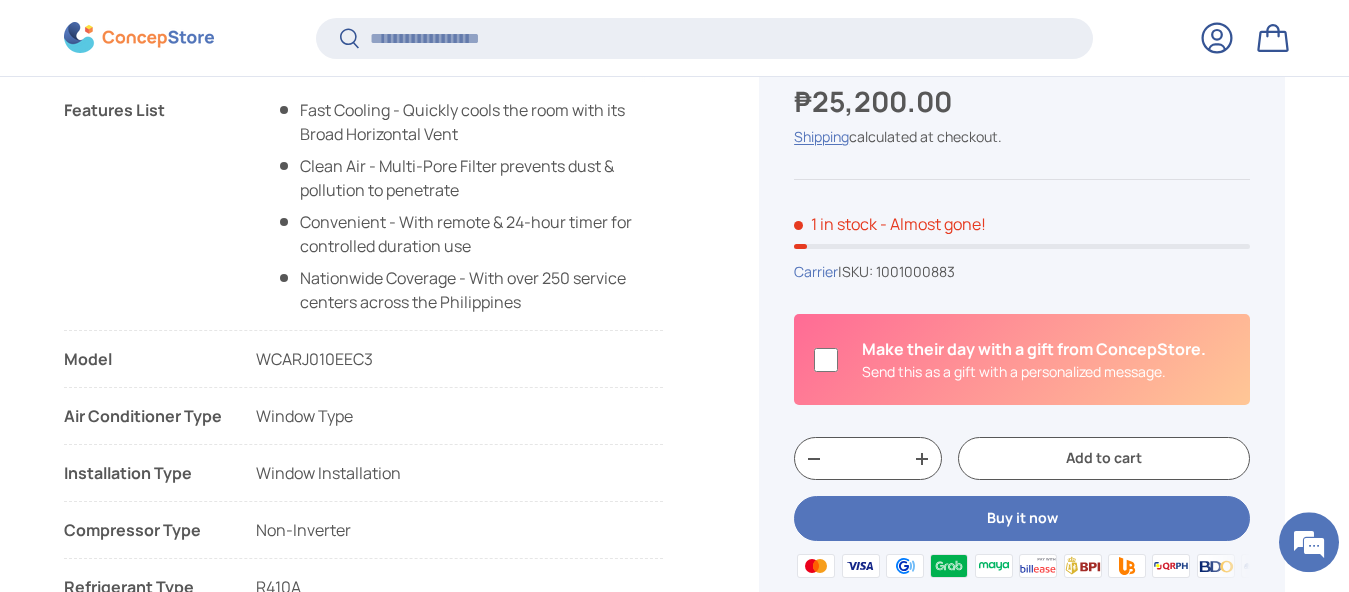 copy on "Model
WCARJ010EEC3" 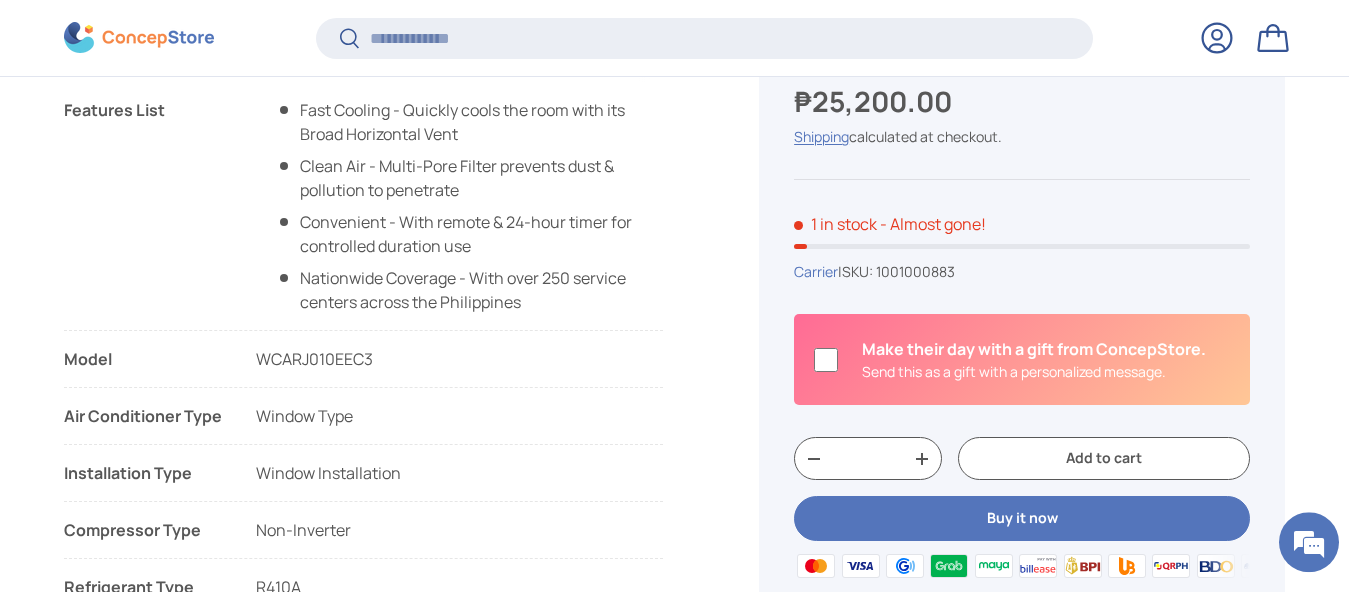 click on "Model
WCARJ010EEC3" at bounding box center (363, 367) 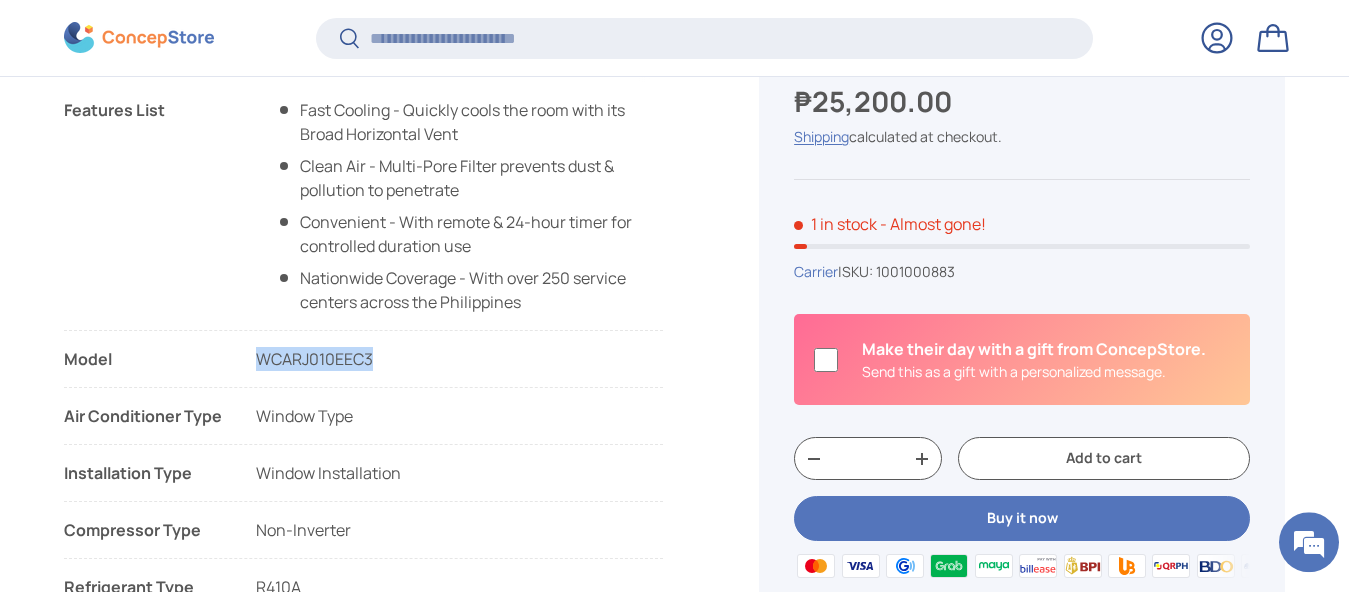 drag, startPoint x: 372, startPoint y: 360, endPoint x: 251, endPoint y: 362, distance: 121.016525 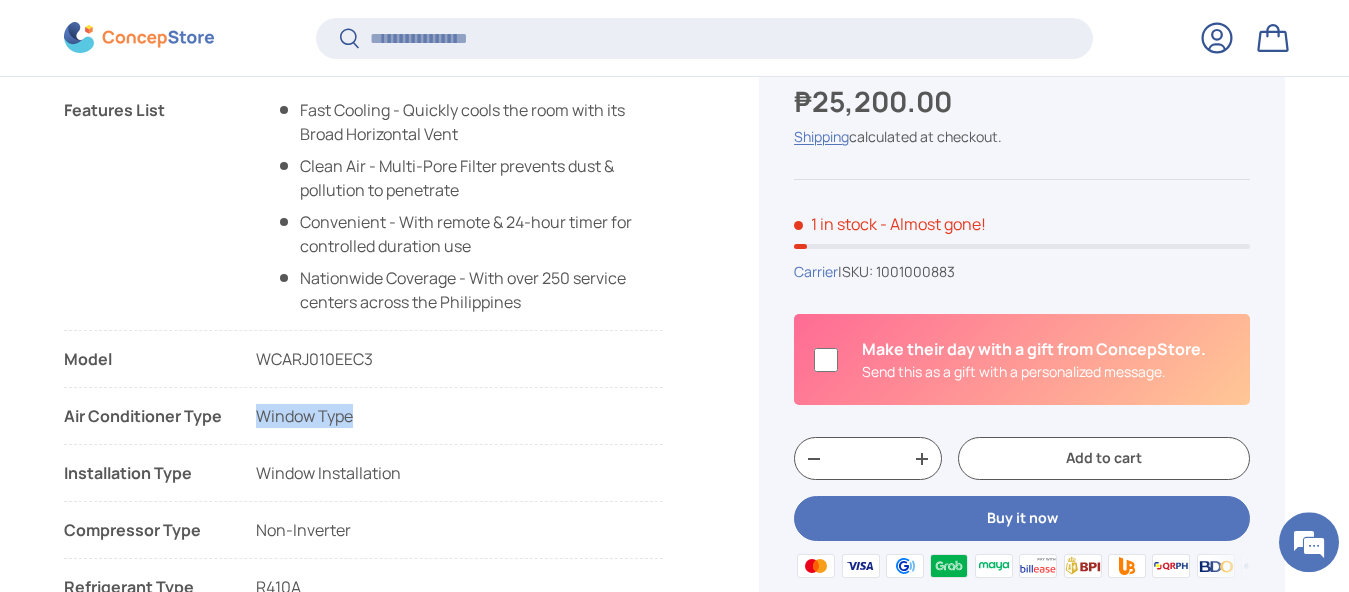drag, startPoint x: 358, startPoint y: 412, endPoint x: 251, endPoint y: 428, distance: 108.18965 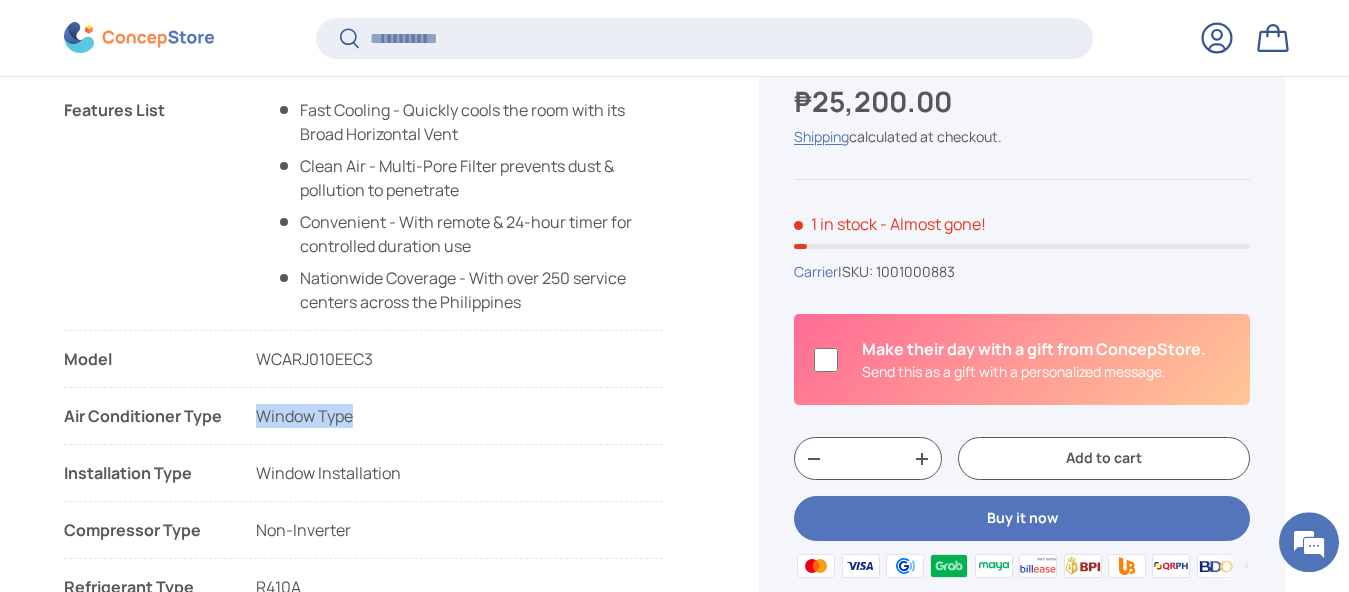 copy on "Window Type" 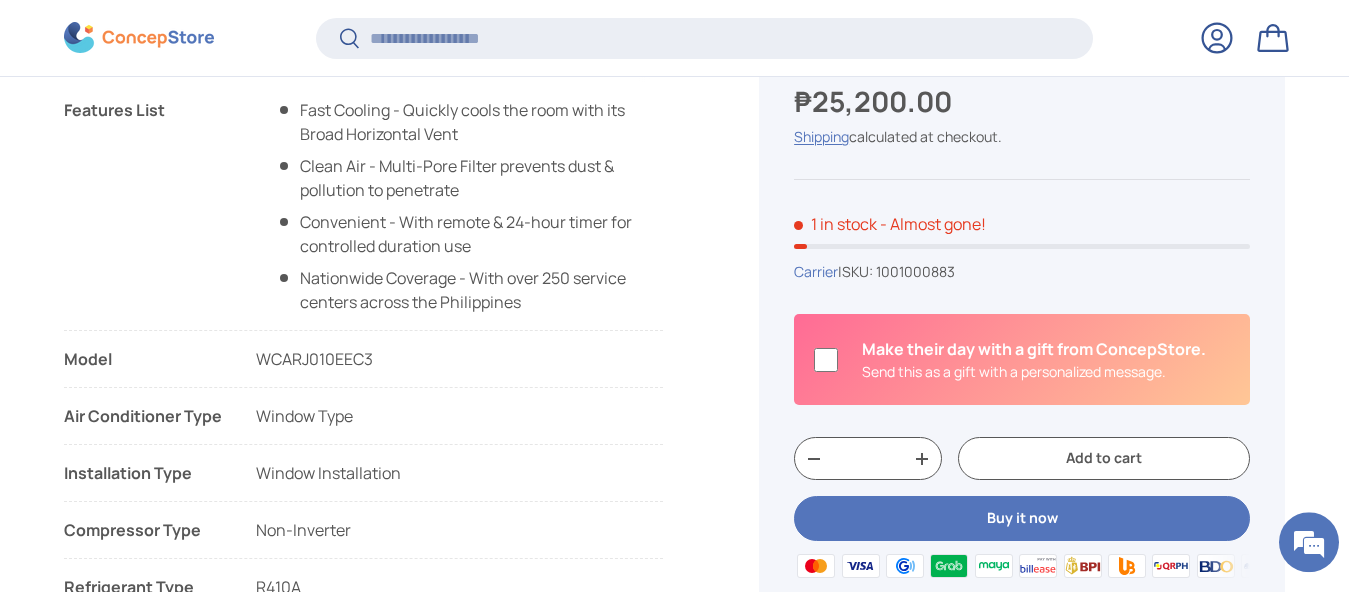 click on "₱25,200.00" at bounding box center [875, 101] 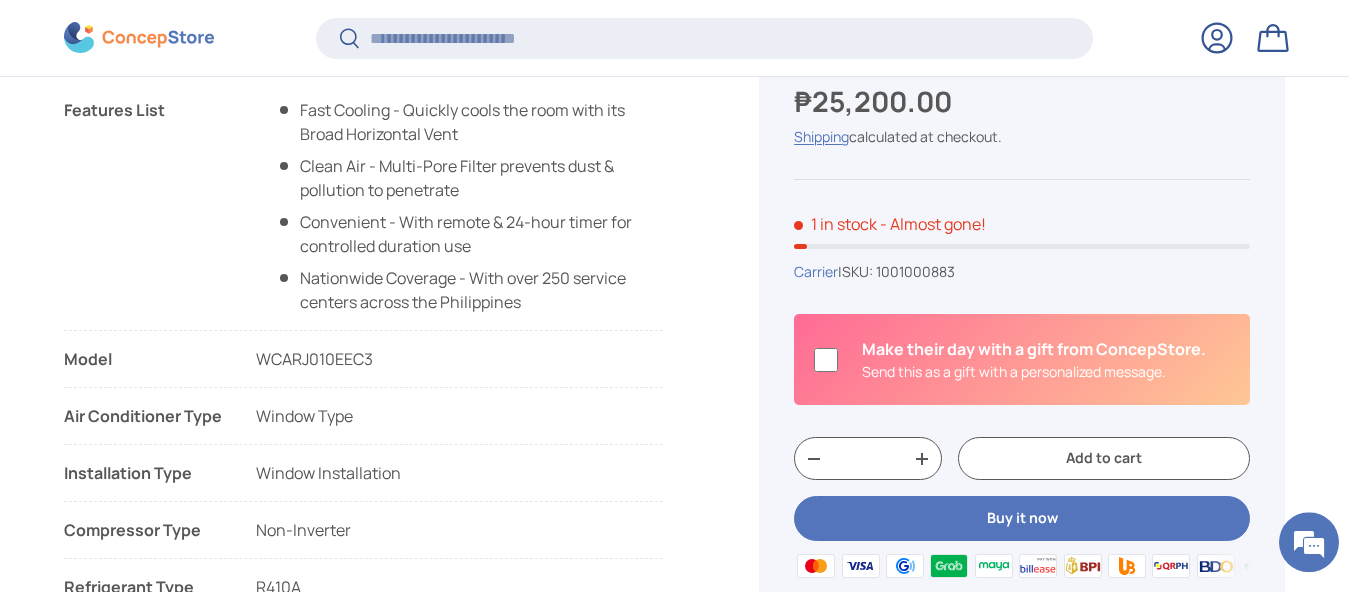 click on "₱25,200.00" at bounding box center (875, 101) 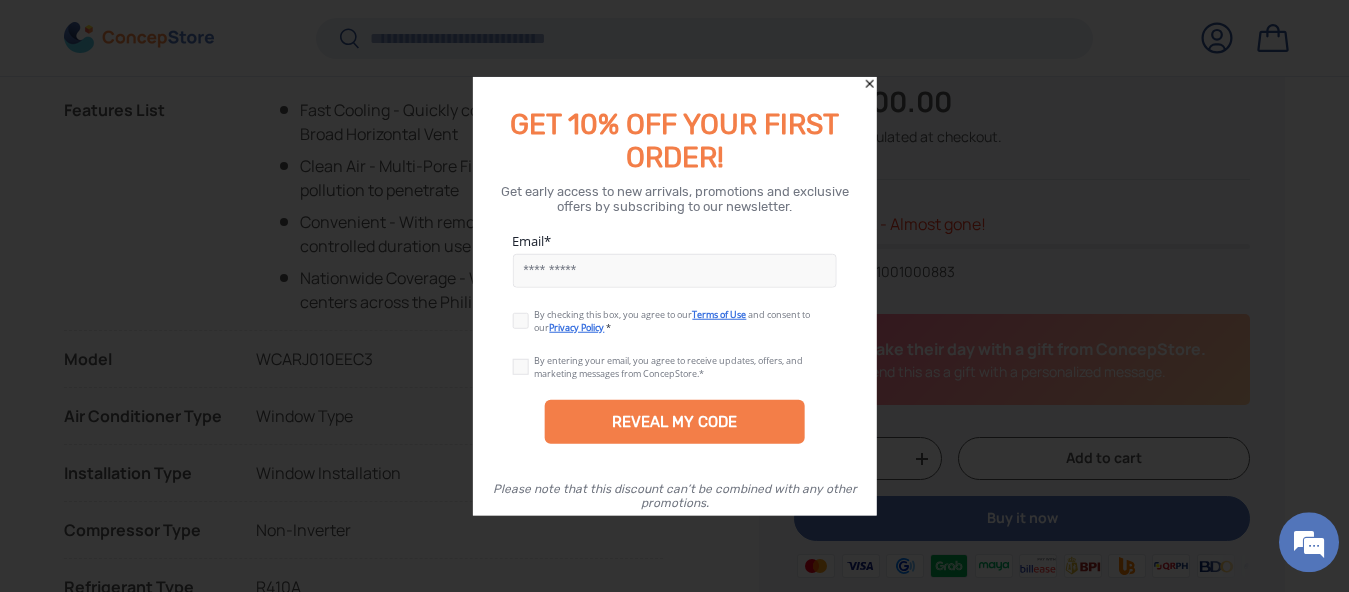 click 